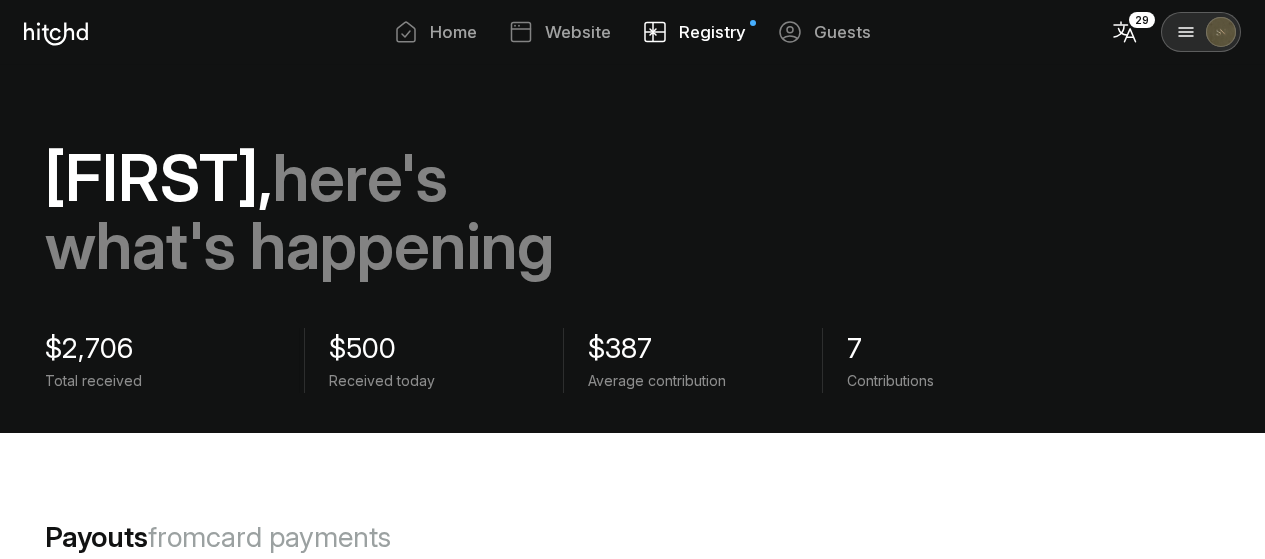 scroll, scrollTop: 0, scrollLeft: 0, axis: both 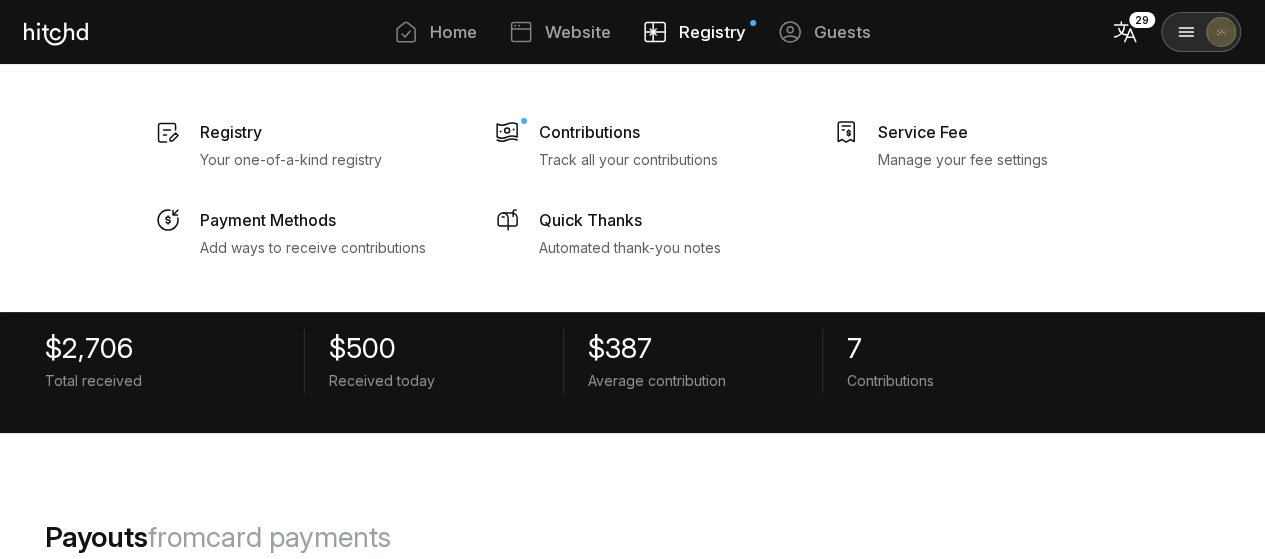 click on "Registry" at bounding box center (712, 32) 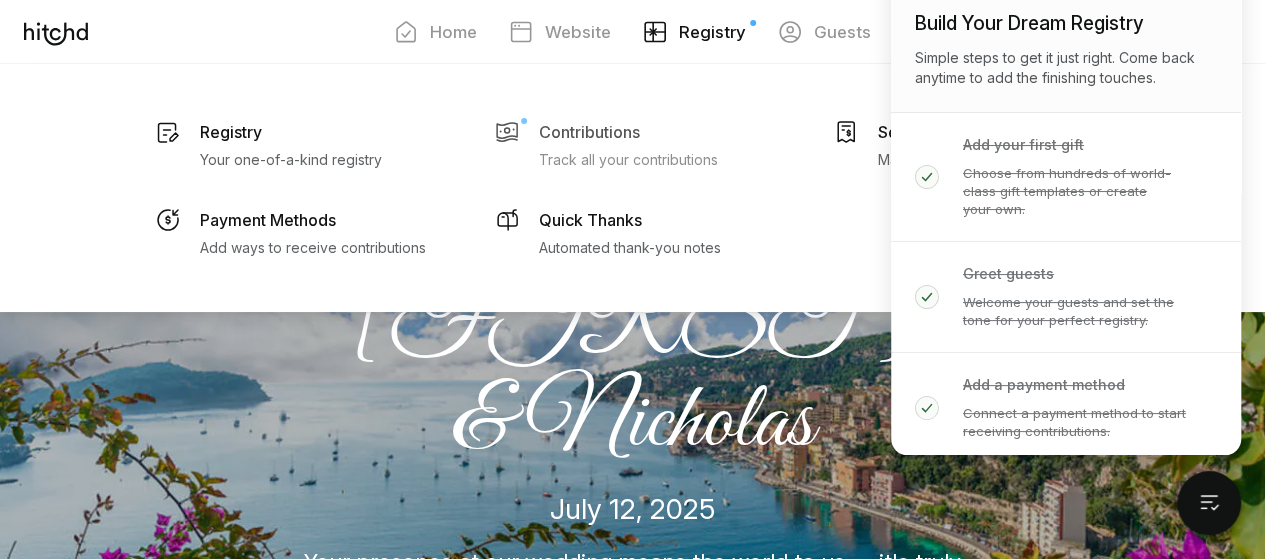 click on "Contributions" at bounding box center (231, 132) 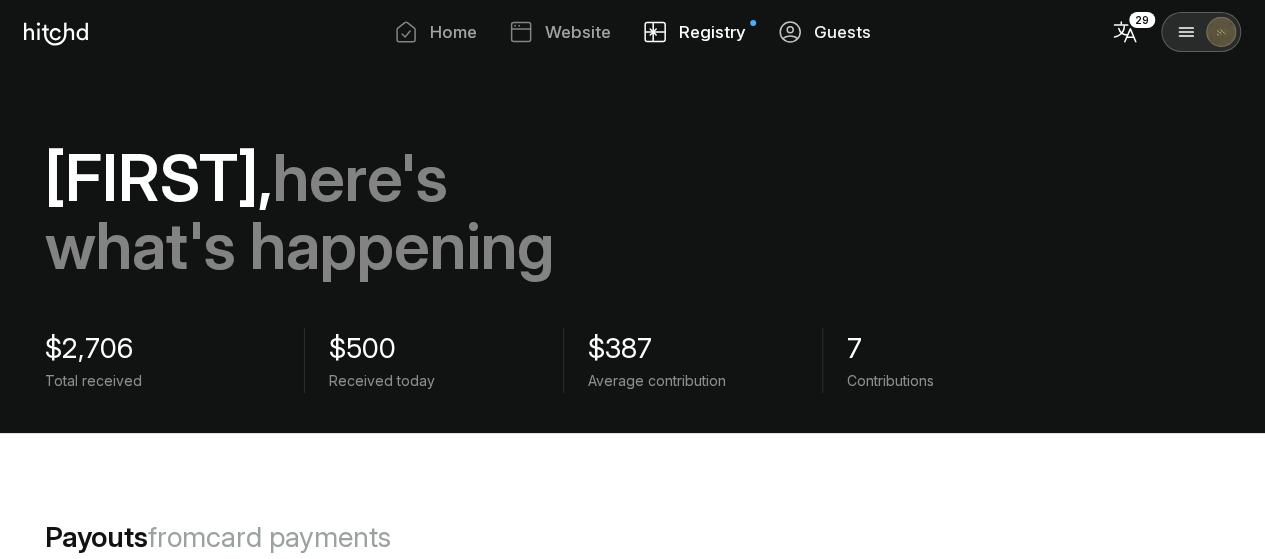 click on "Guests" at bounding box center [842, 32] 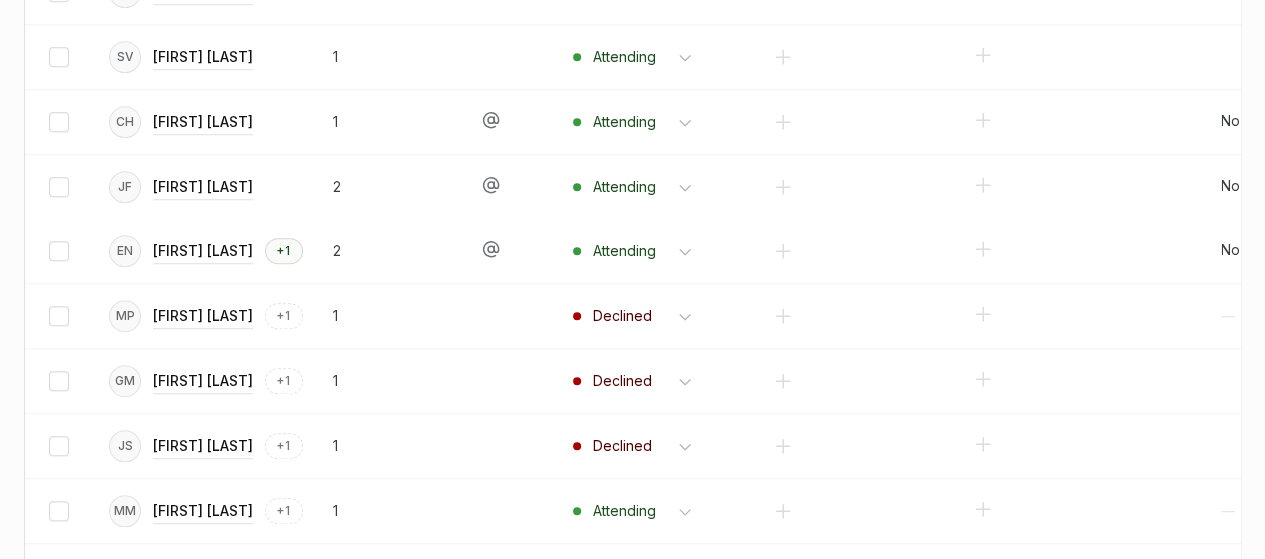 scroll, scrollTop: 1380, scrollLeft: 0, axis: vertical 